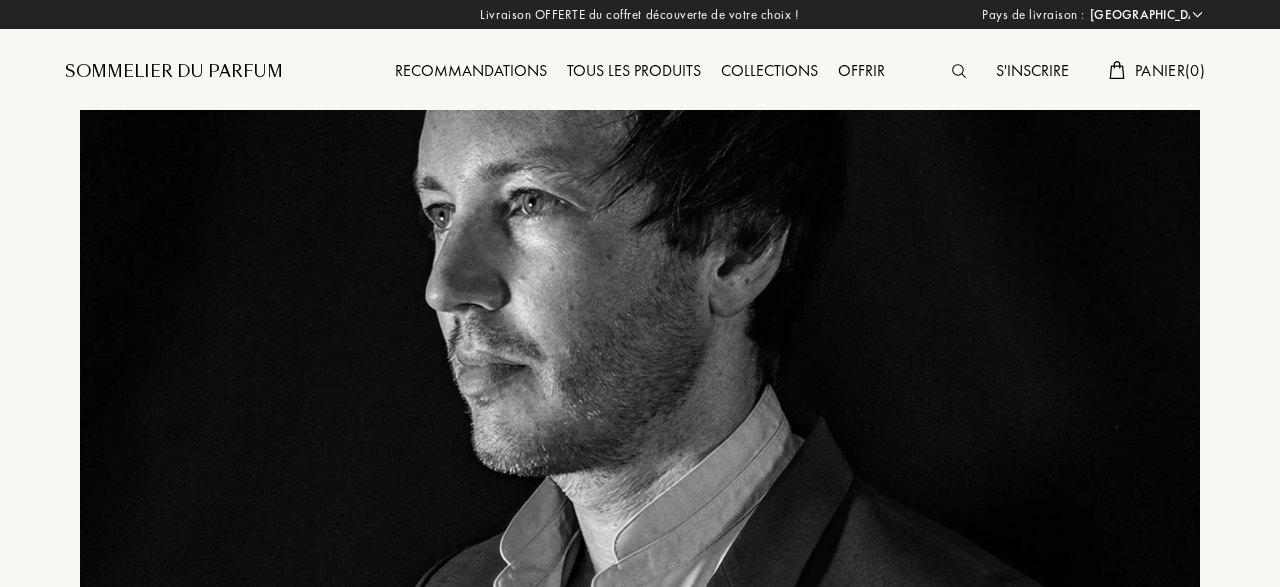 select on "FR" 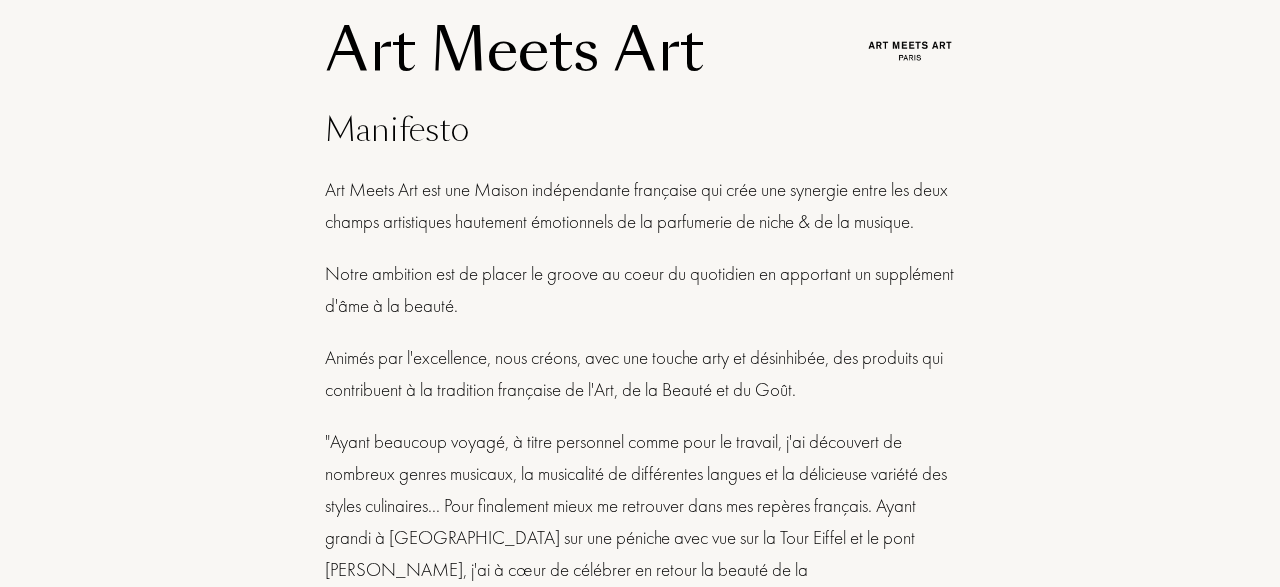 scroll, scrollTop: 728, scrollLeft: 0, axis: vertical 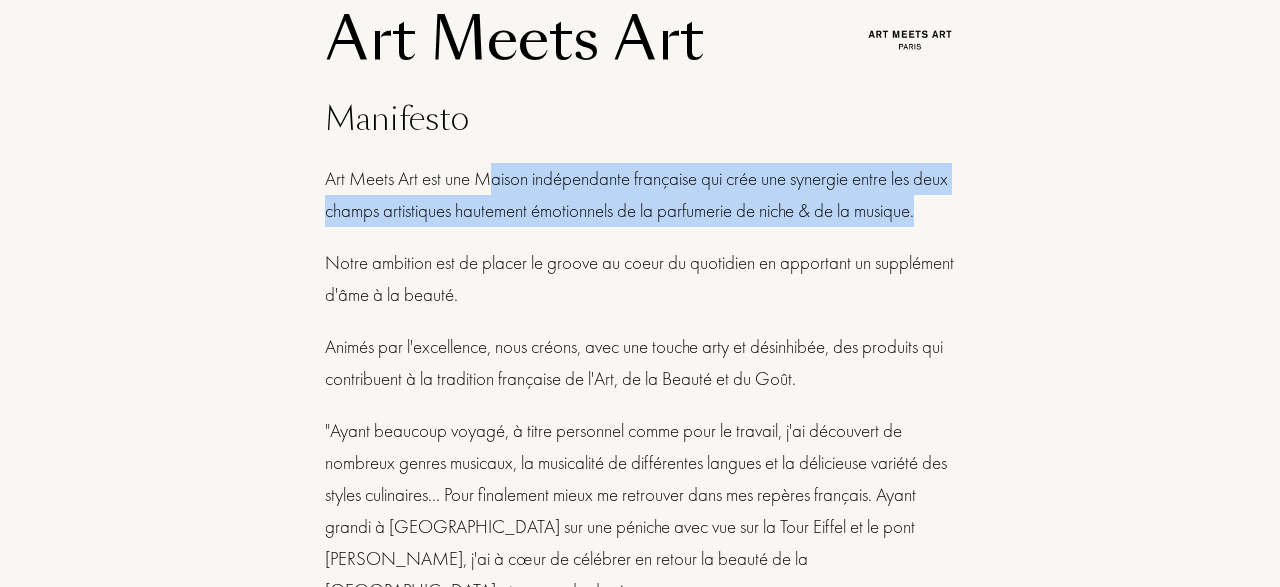 drag, startPoint x: 496, startPoint y: 177, endPoint x: 586, endPoint y: 252, distance: 117.15375 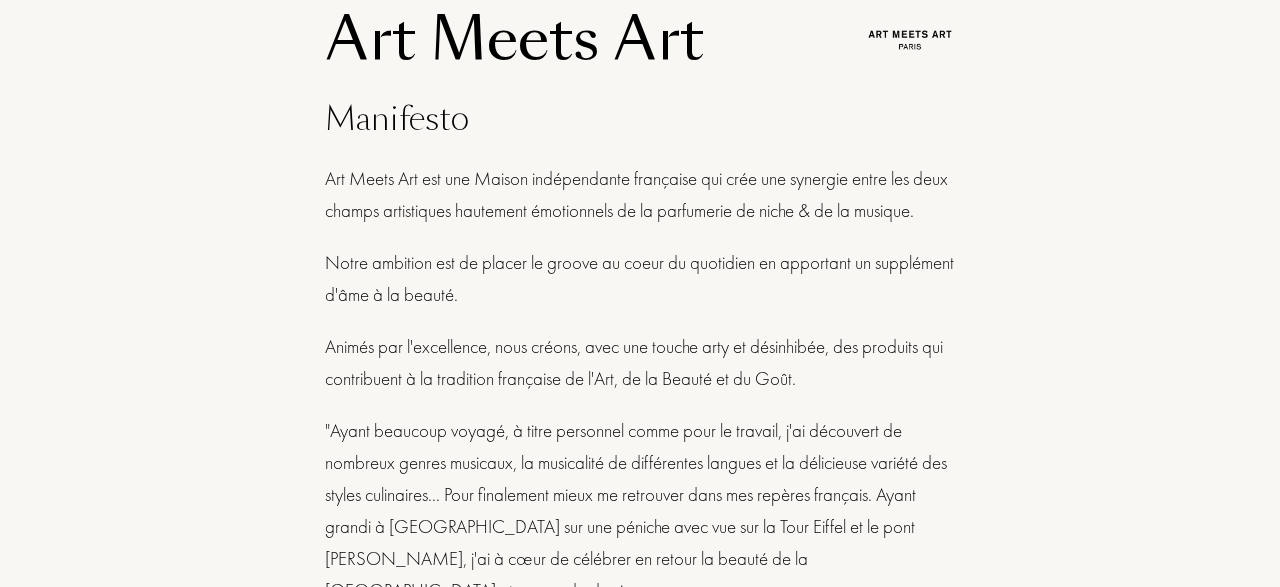 click on "Art Meets Art est une Maison indépendante française qui crée une synergie entre les deux champs artistiques hautement émotionnels de la parfumerie de niche & de la musique." at bounding box center [640, 195] 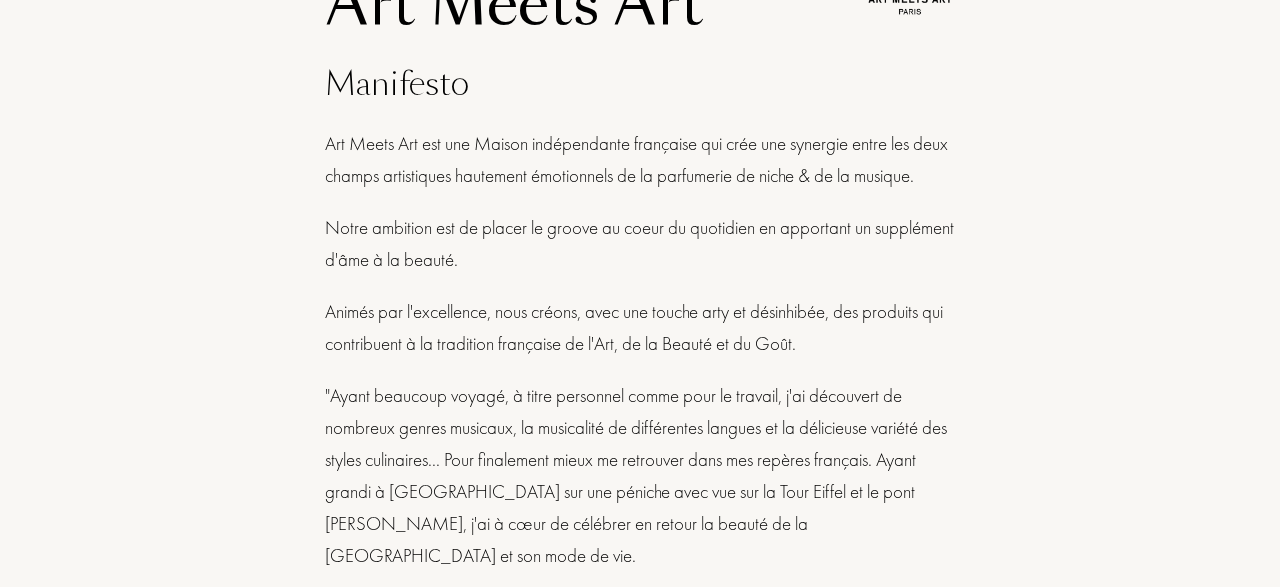 scroll, scrollTop: 728, scrollLeft: 0, axis: vertical 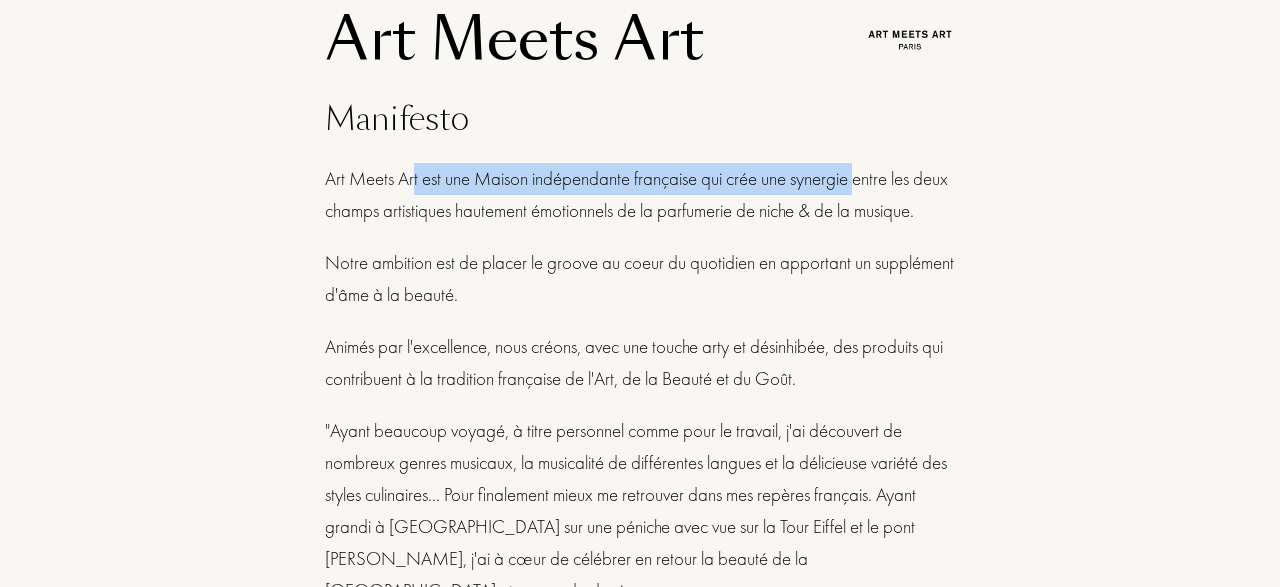drag, startPoint x: 419, startPoint y: 185, endPoint x: 869, endPoint y: 180, distance: 450.02777 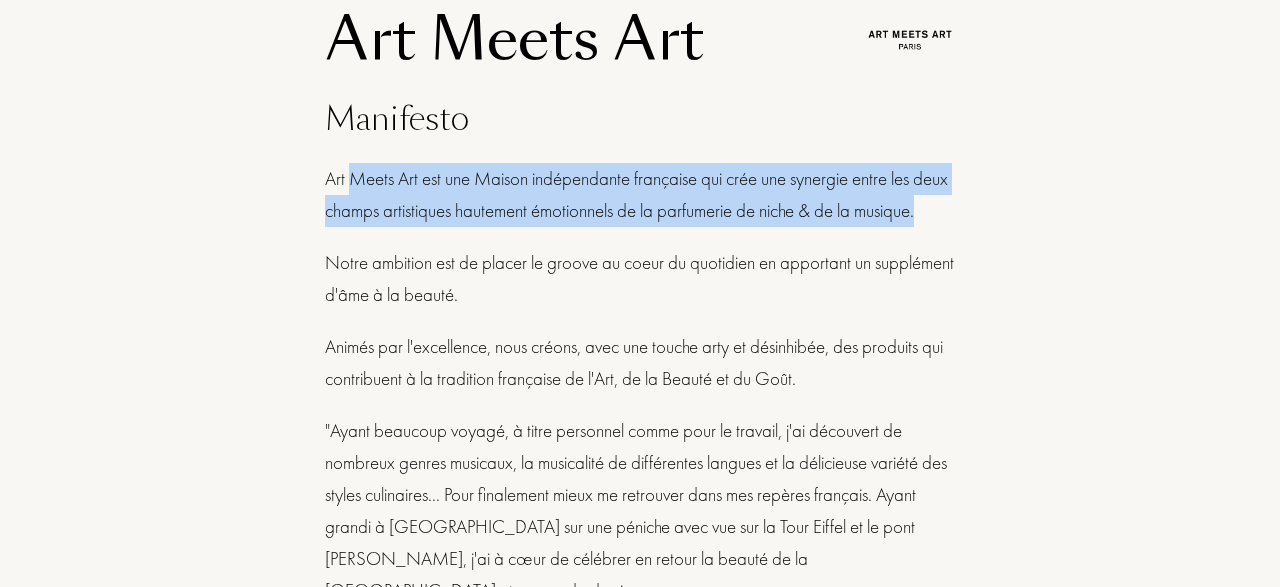 drag, startPoint x: 418, startPoint y: 175, endPoint x: 547, endPoint y: 235, distance: 142.27087 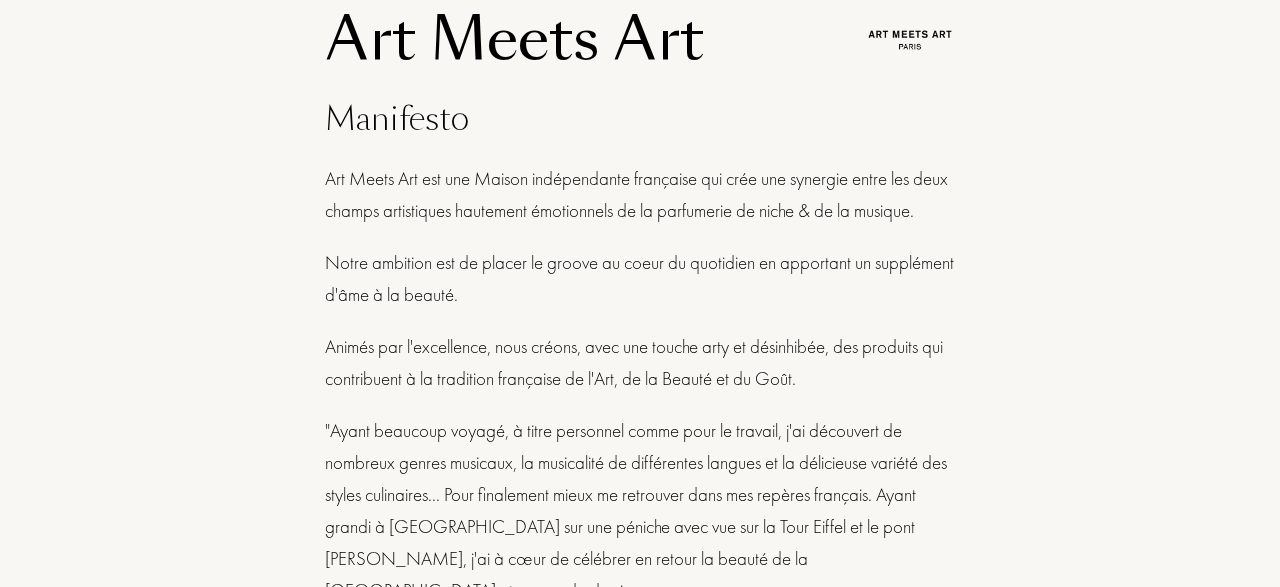 click on "Art Meets Art est une Maison indépendante française qui crée une synergie entre les deux champs artistiques hautement émotionnels de la parfumerie de niche & de la musique." at bounding box center (640, 195) 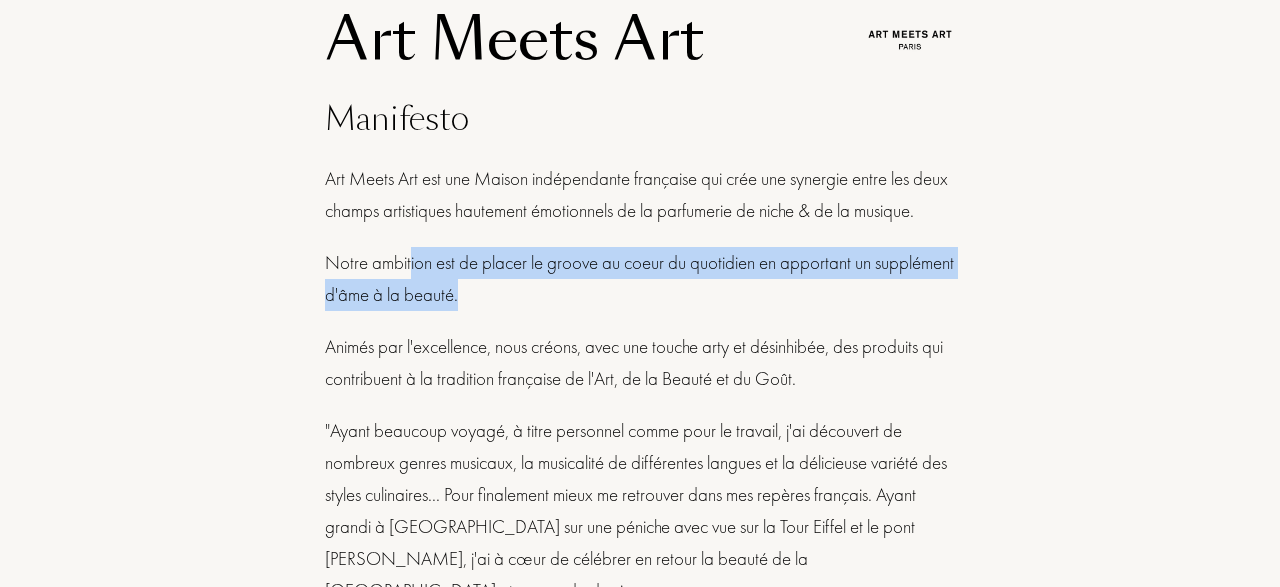 drag, startPoint x: 430, startPoint y: 281, endPoint x: 700, endPoint y: 321, distance: 272.94687 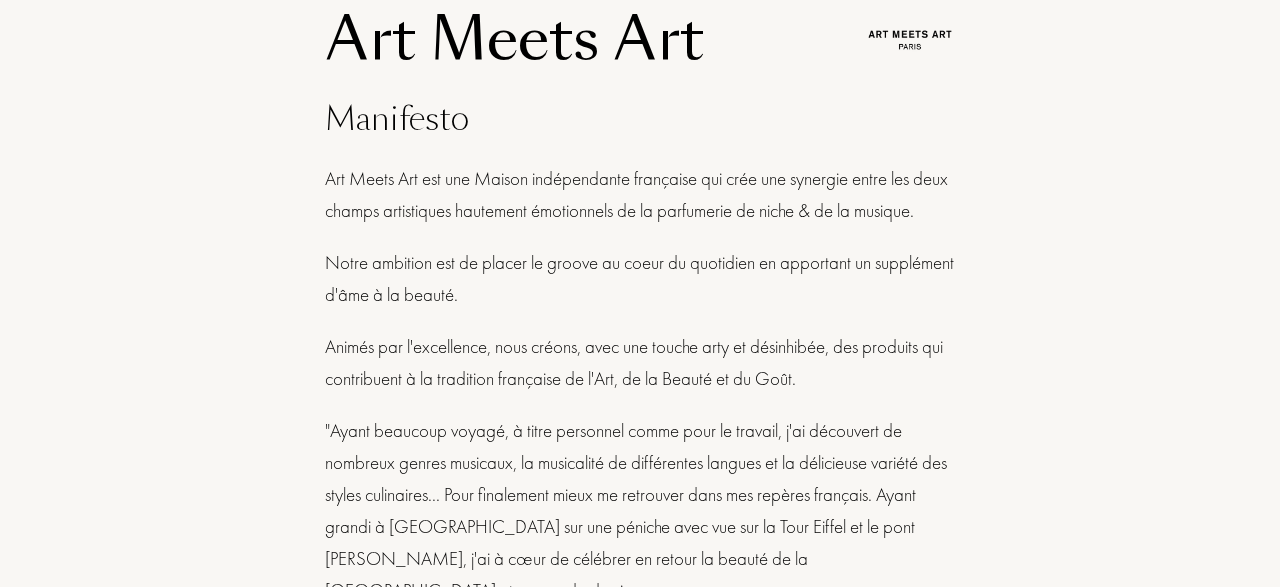 click on "Notre ambition est de placer le groove au coeur du quotidien en apportant un supplément d'âme à la beauté." at bounding box center [640, 279] 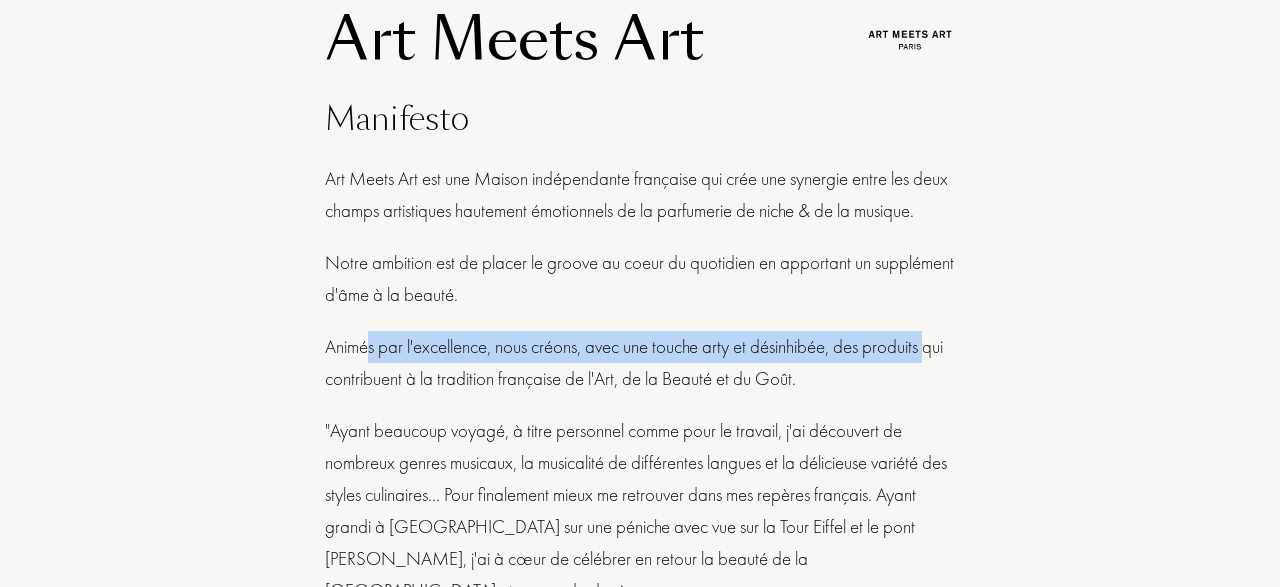 drag, startPoint x: 433, startPoint y: 376, endPoint x: 950, endPoint y: 374, distance: 517.00385 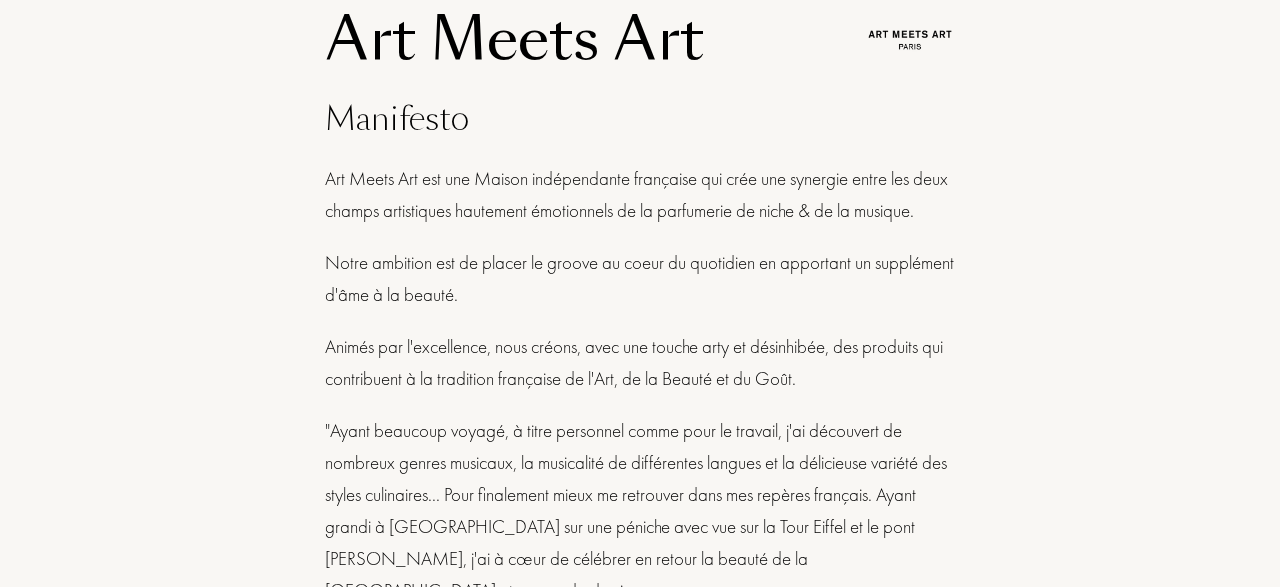 click on "Animés par l'excellence, nous créons, avec une touche arty et désinhibée, des produits qui contribuent à la tradition française de l'Art, de la Beauté et du Goût." at bounding box center (640, 363) 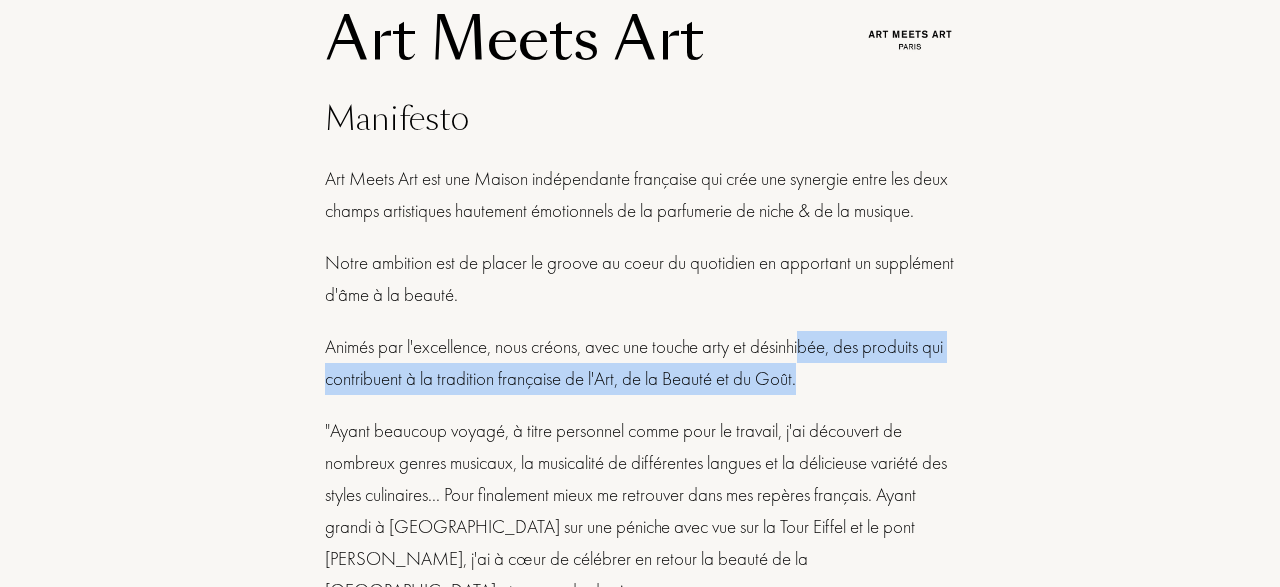 drag, startPoint x: 817, startPoint y: 354, endPoint x: 917, endPoint y: 406, distance: 112.71202 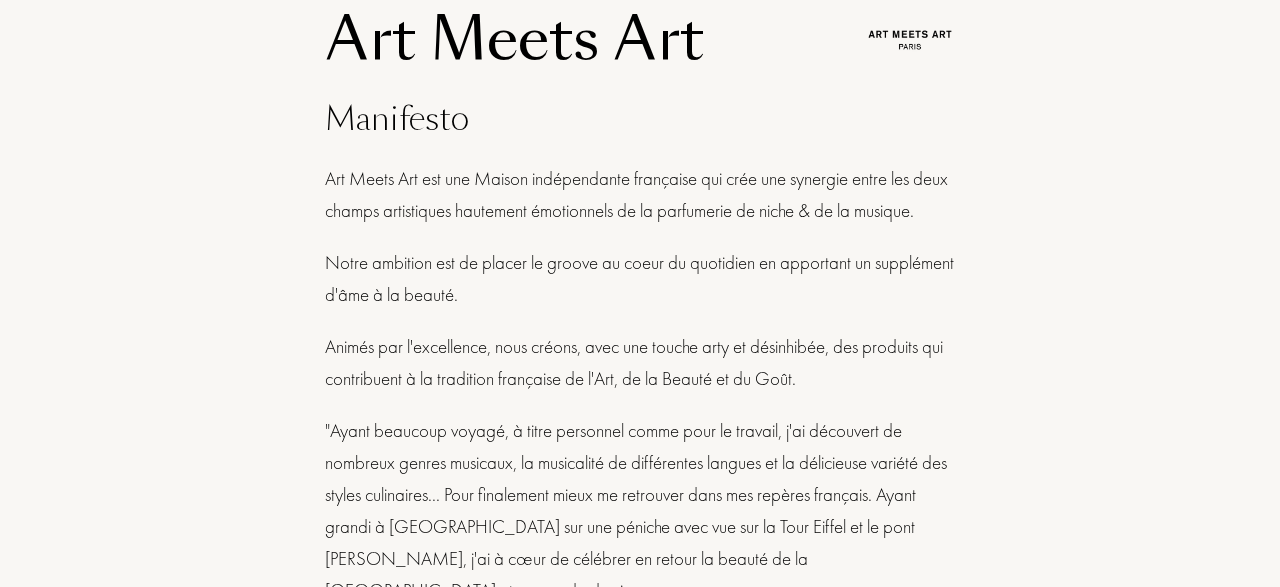 click on "Animés par l'excellence, nous créons, avec une touche arty et désinhibée, des produits qui contribuent à la tradition française de l'Art, de la Beauté et du Goût." at bounding box center [640, 363] 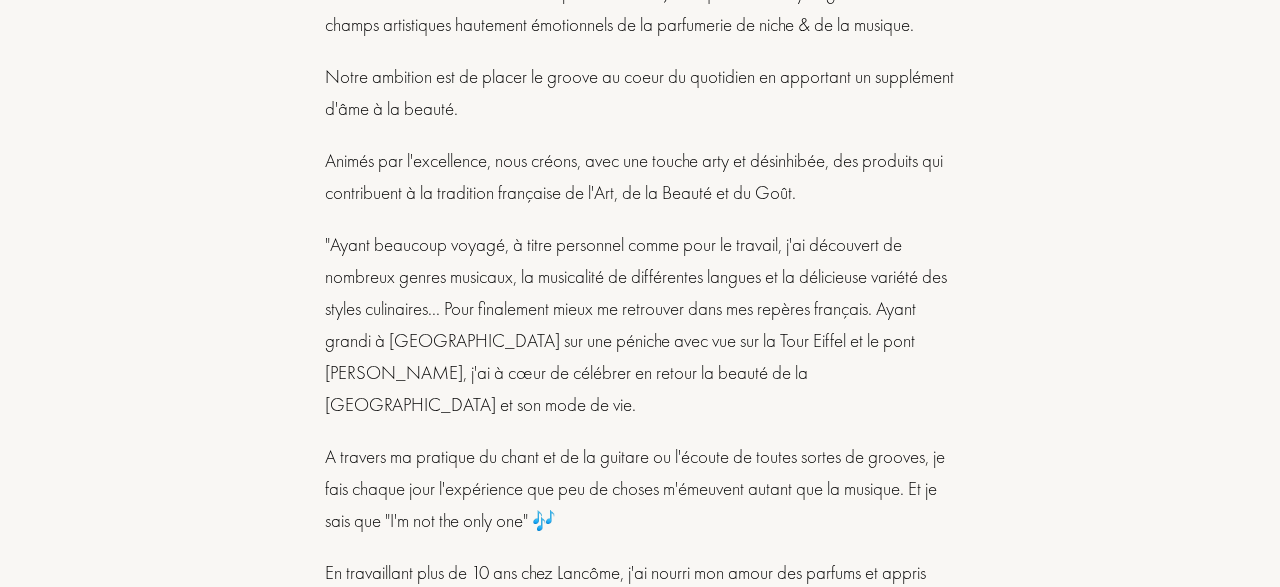 scroll, scrollTop: 936, scrollLeft: 0, axis: vertical 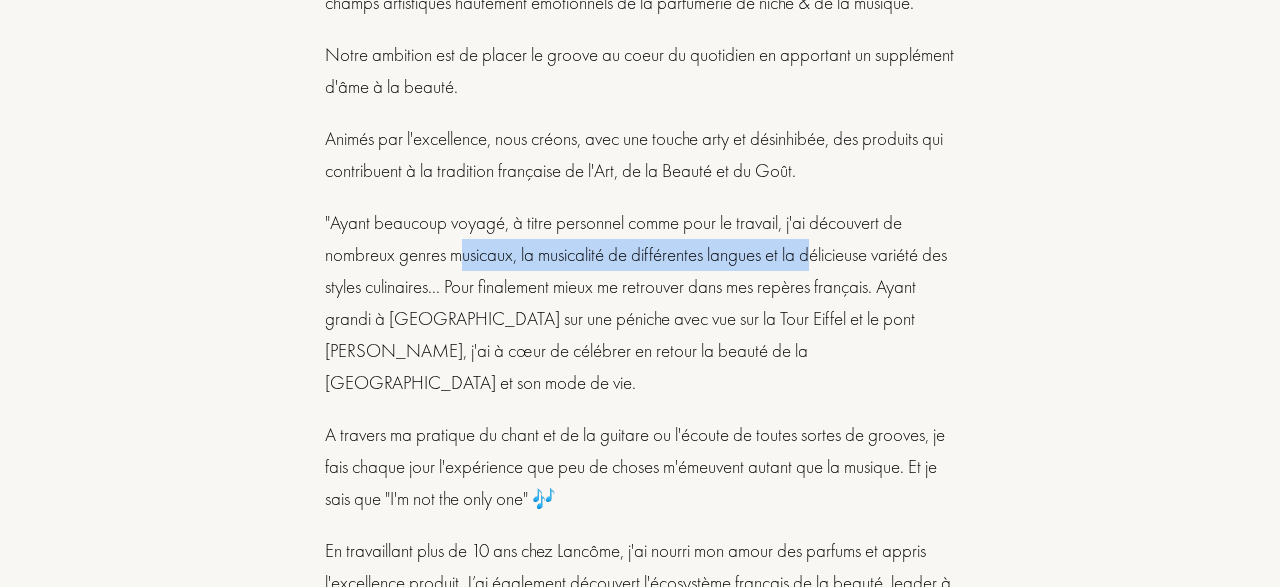 drag, startPoint x: 462, startPoint y: 299, endPoint x: 817, endPoint y: 301, distance: 355.00565 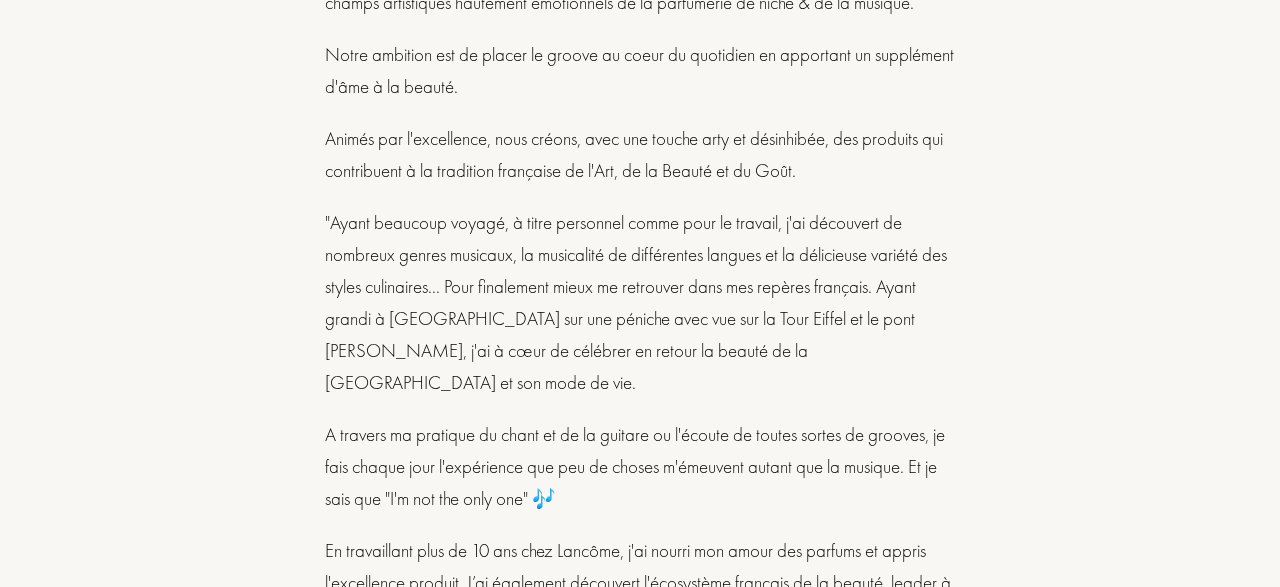 click on ""Ayant beaucoup voyagé, à titre personnel comme pour le travail, j'ai découvert de nombreux genres musicaux, la musicalité de différentes langues et la délicieuse variété des styles culinaires... Pour finalement mieux me retrouver dans mes repères français. Ayant grandi à Paris sur une péniche avec vue sur la Tour Eiffel et le pont Alexandre III, j'ai à cœur de célébrer en retour la beauté de la Ville Lumière et son mode de vie." at bounding box center (640, 303) 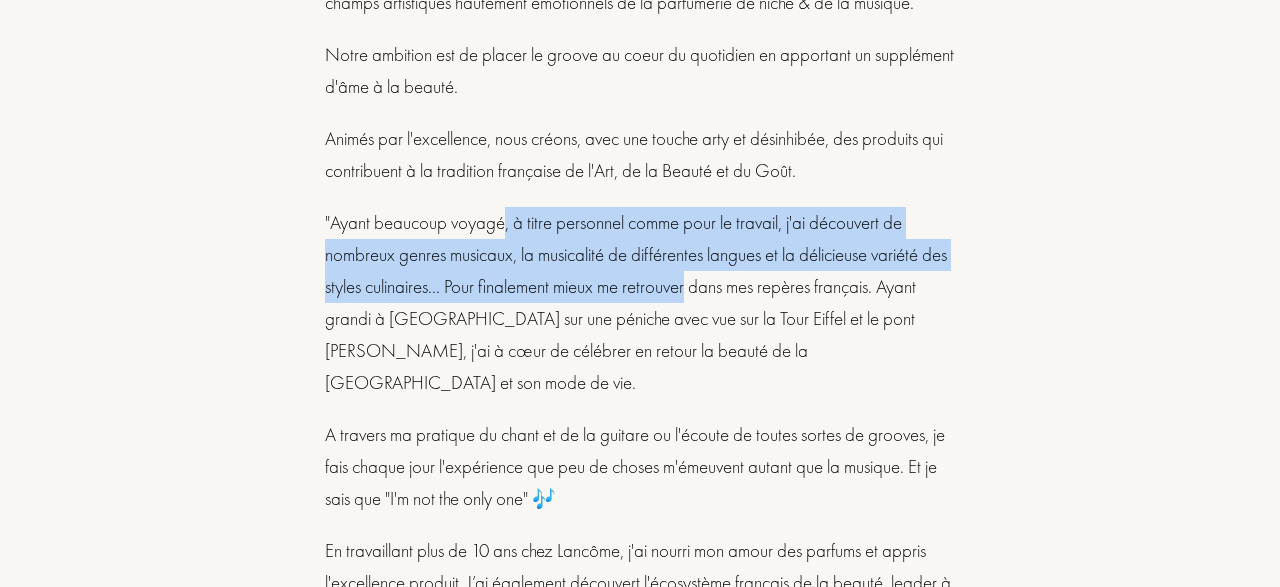 drag, startPoint x: 509, startPoint y: 250, endPoint x: 727, endPoint y: 315, distance: 227.48407 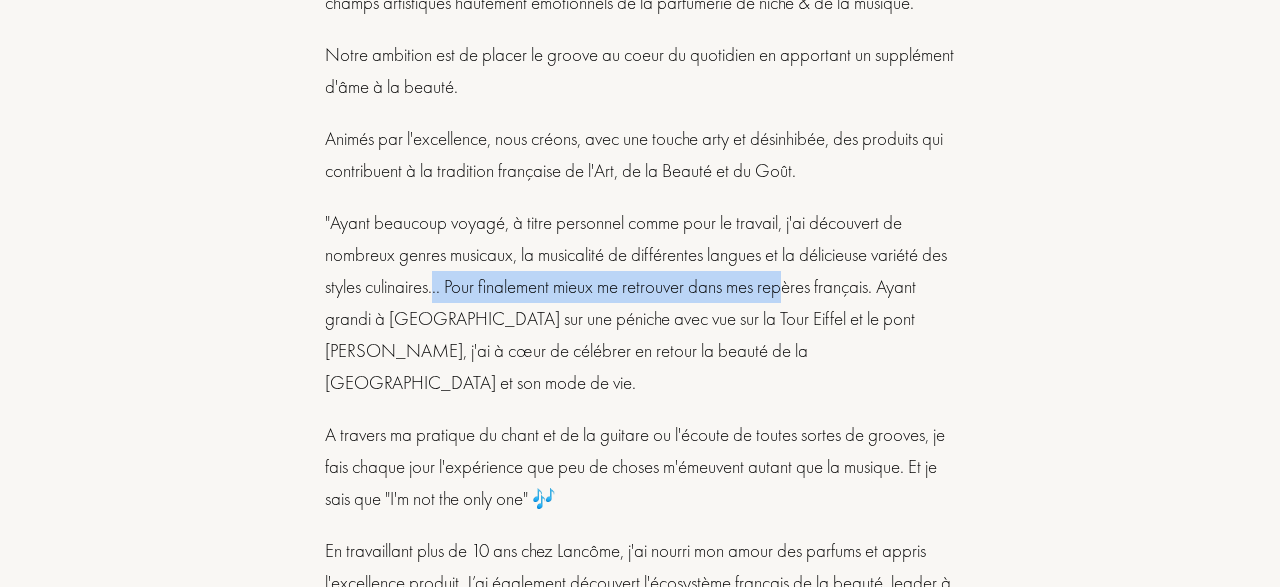 drag, startPoint x: 465, startPoint y: 321, endPoint x: 819, endPoint y: 328, distance: 354.0692 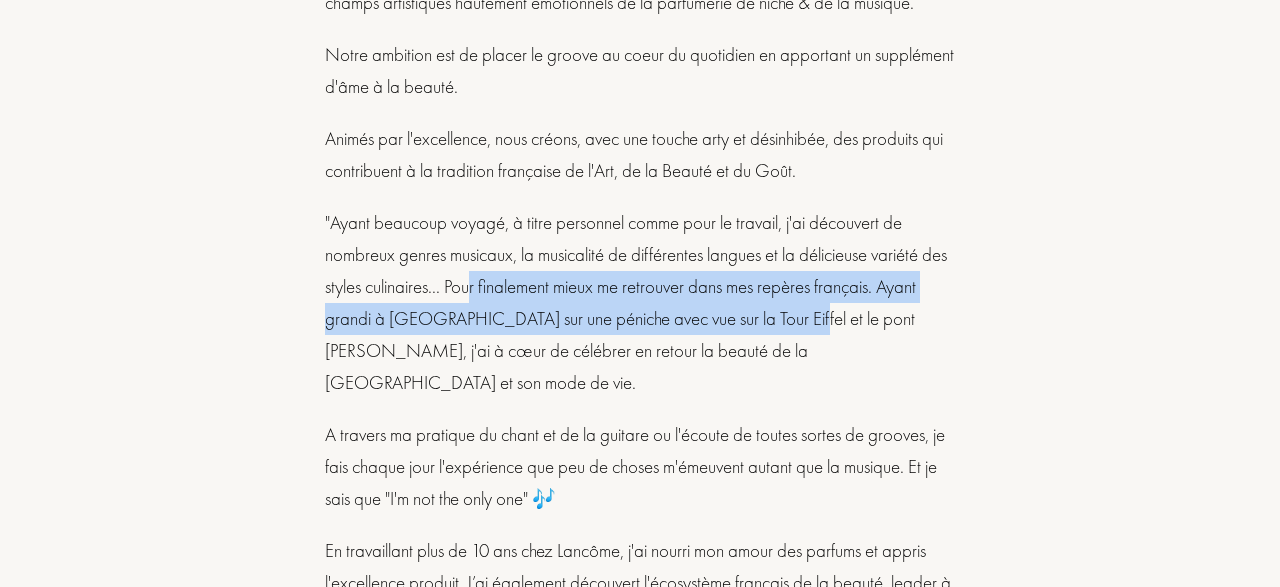 drag, startPoint x: 504, startPoint y: 327, endPoint x: 822, endPoint y: 348, distance: 318.69263 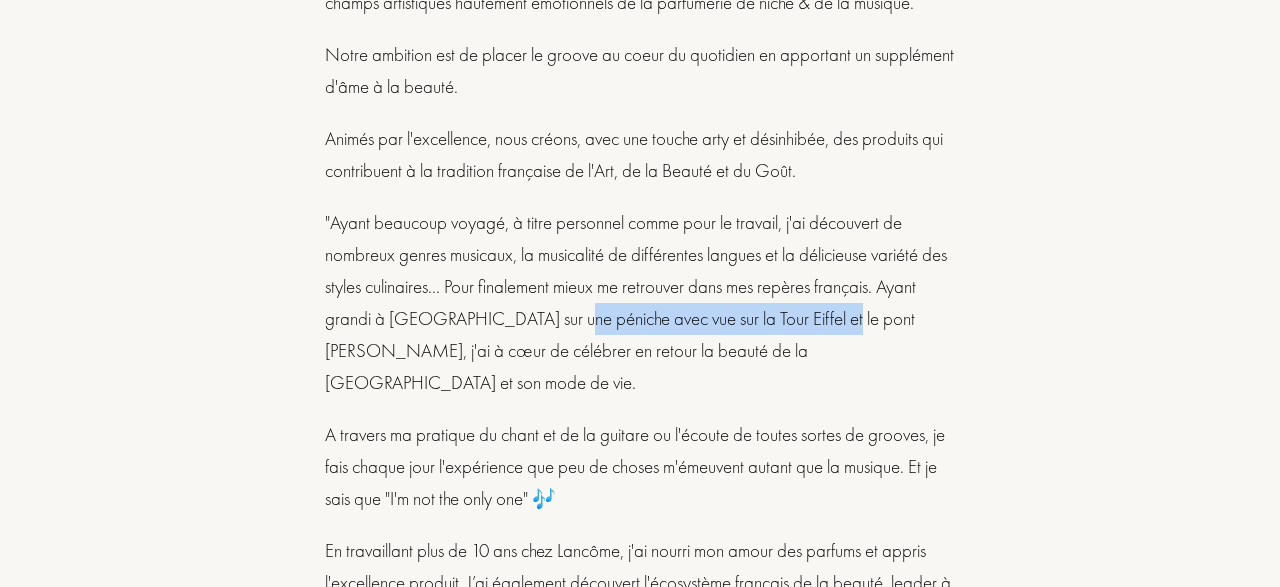 drag, startPoint x: 593, startPoint y: 354, endPoint x: 866, endPoint y: 352, distance: 273.00732 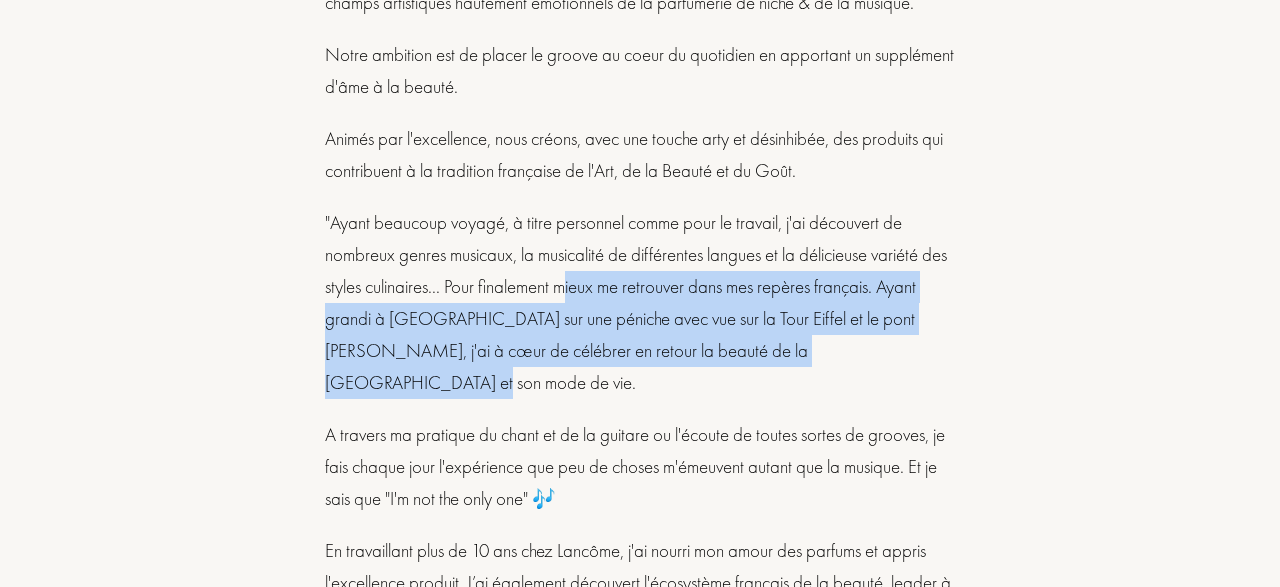 drag, startPoint x: 607, startPoint y: 327, endPoint x: 901, endPoint y: 390, distance: 300.67426 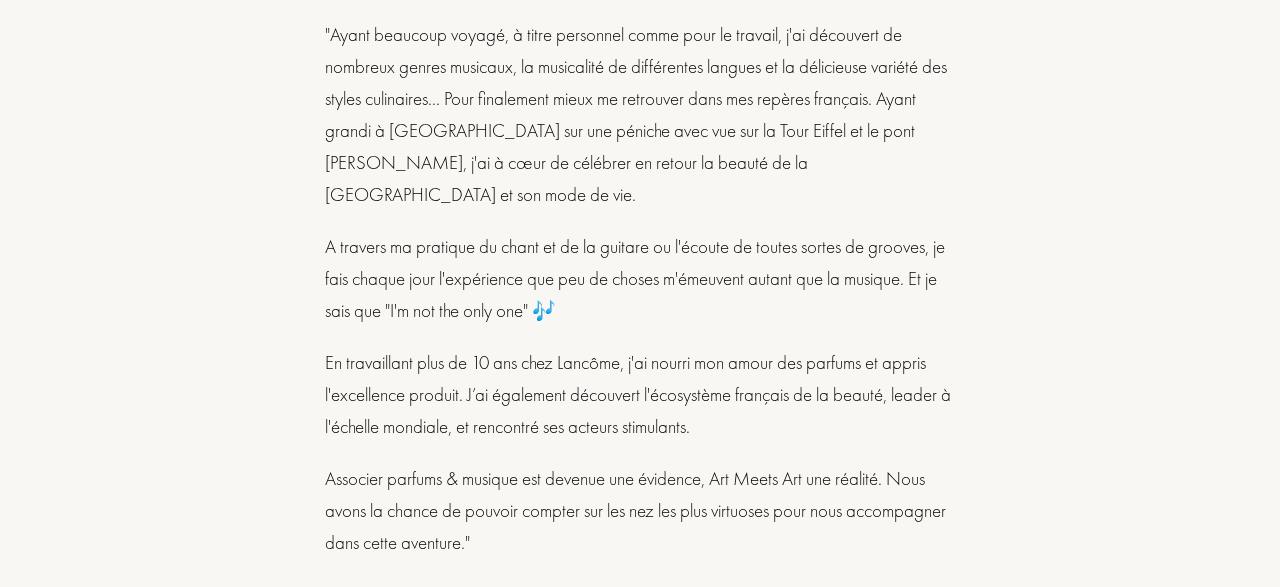 scroll, scrollTop: 1144, scrollLeft: 0, axis: vertical 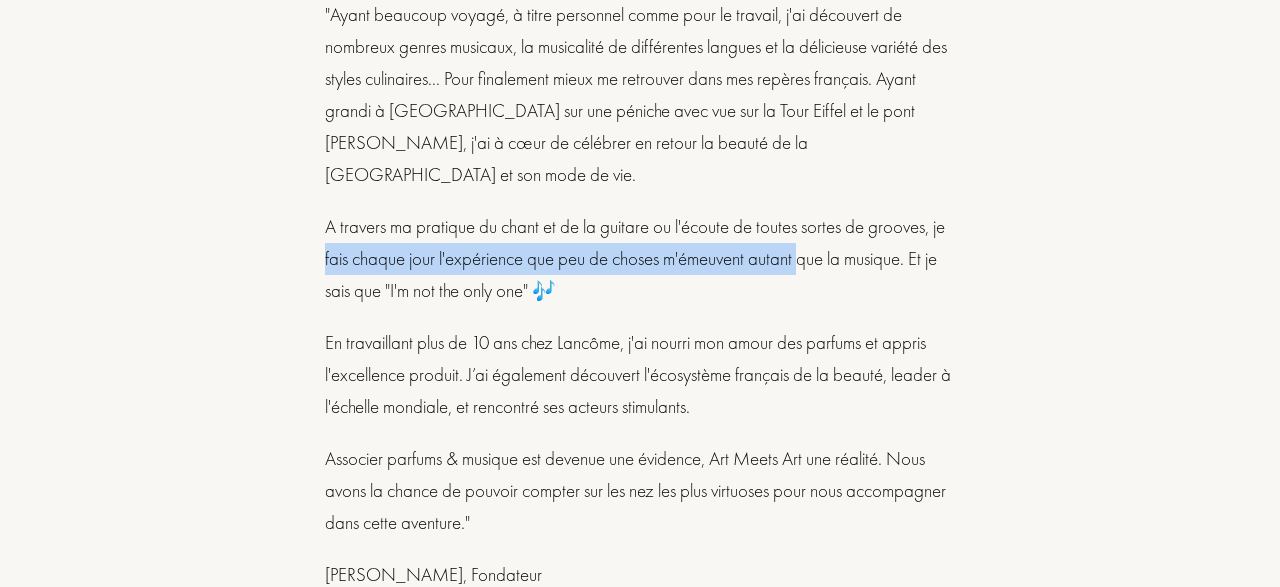 drag, startPoint x: 350, startPoint y: 257, endPoint x: 825, endPoint y: 259, distance: 475.0042 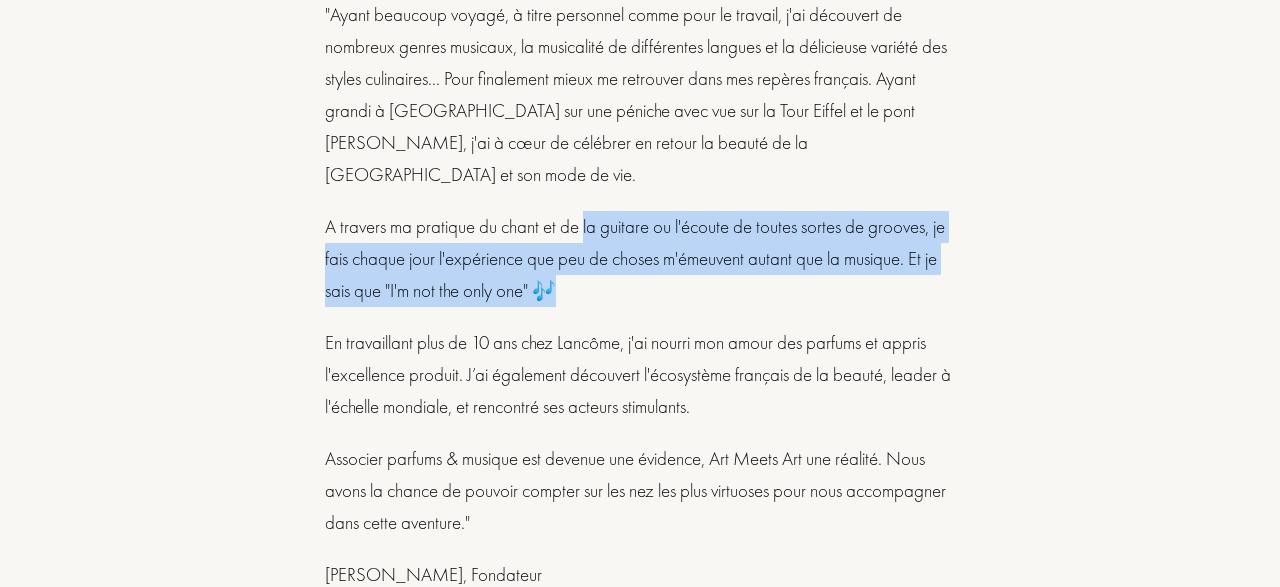 drag, startPoint x: 587, startPoint y: 221, endPoint x: 685, endPoint y: 303, distance: 127.78106 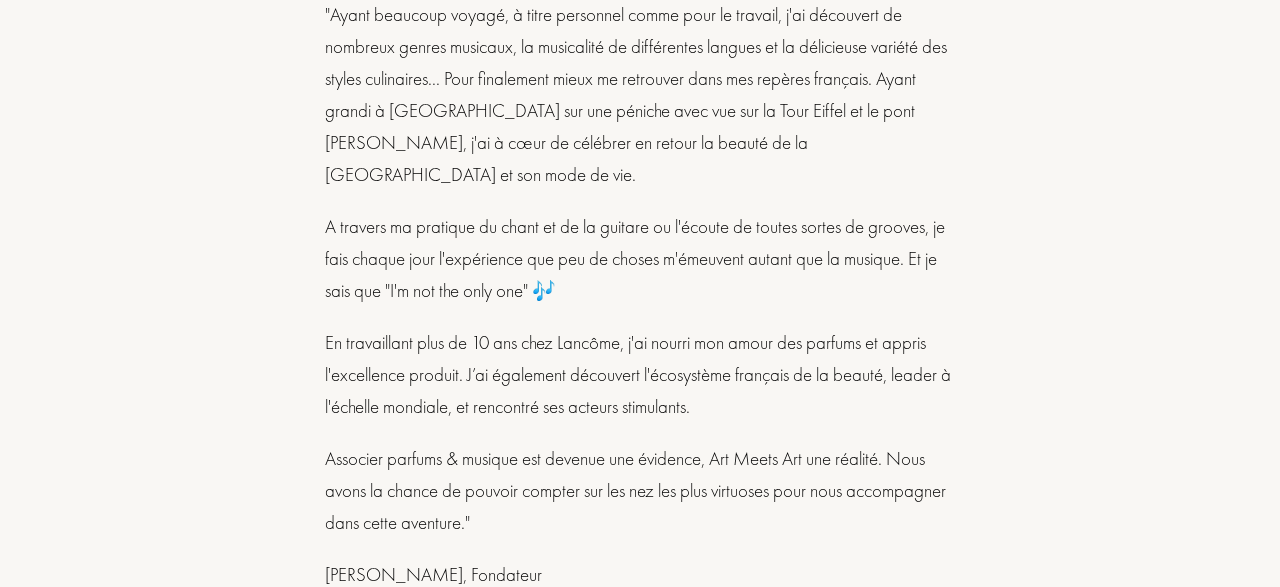 click on "A travers ma pratique du chant et de la guitare ou l'écoute de toutes sortes de grooves, je fais chaque jour l'expérience que peu de choses m'émeuvent autant que la musique. Et je sais que "I'm not the only one" 🎶" at bounding box center (640, 259) 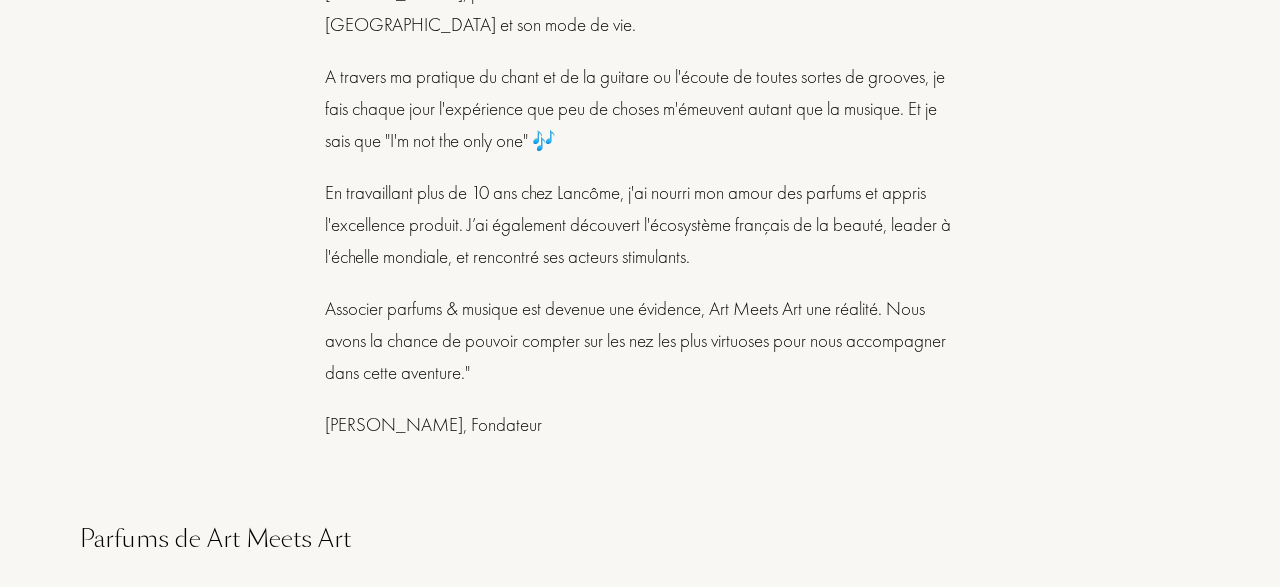 scroll, scrollTop: 1300, scrollLeft: 0, axis: vertical 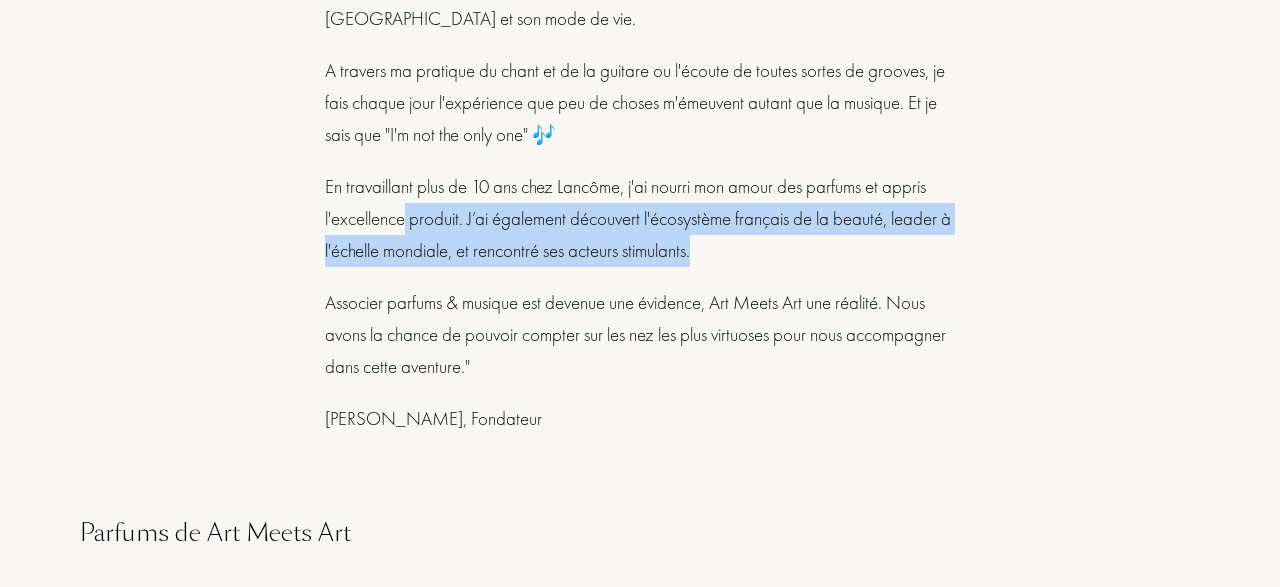 drag, startPoint x: 417, startPoint y: 217, endPoint x: 778, endPoint y: 248, distance: 362.32858 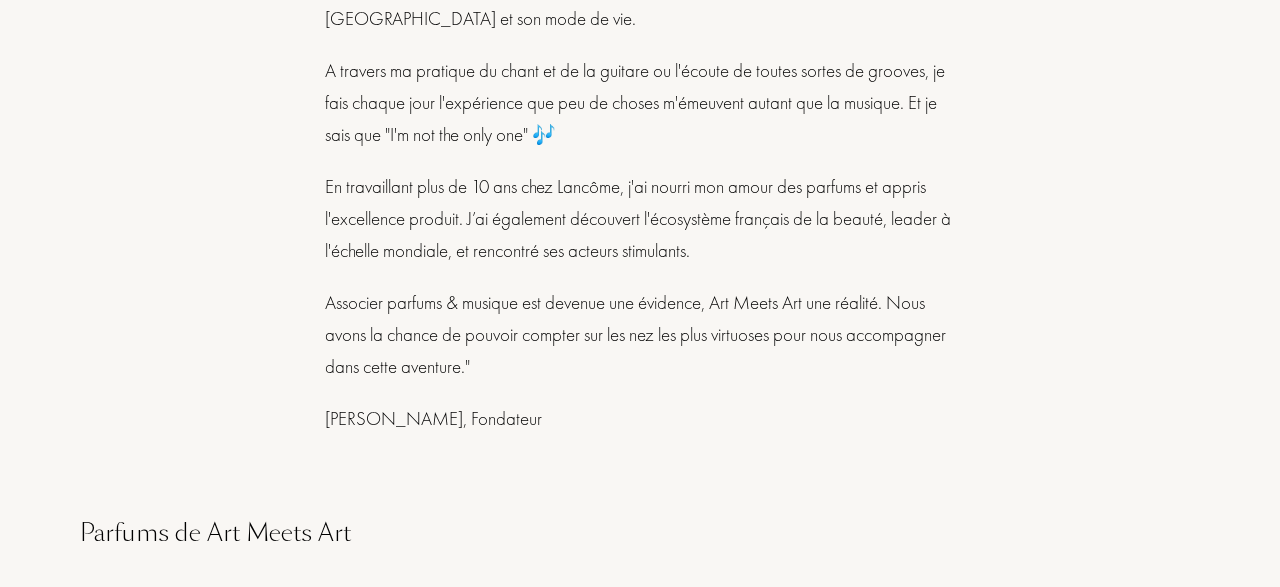 click on "En travaillant plus de 10 ans chez Lancôme, j'ai nourri mon amour des parfums et appris l'excellence produit. J’ai également découvert l'écosystème français de la beauté, leader à l'échelle mondiale, et rencontré ses acteurs stimulants." at bounding box center [640, 219] 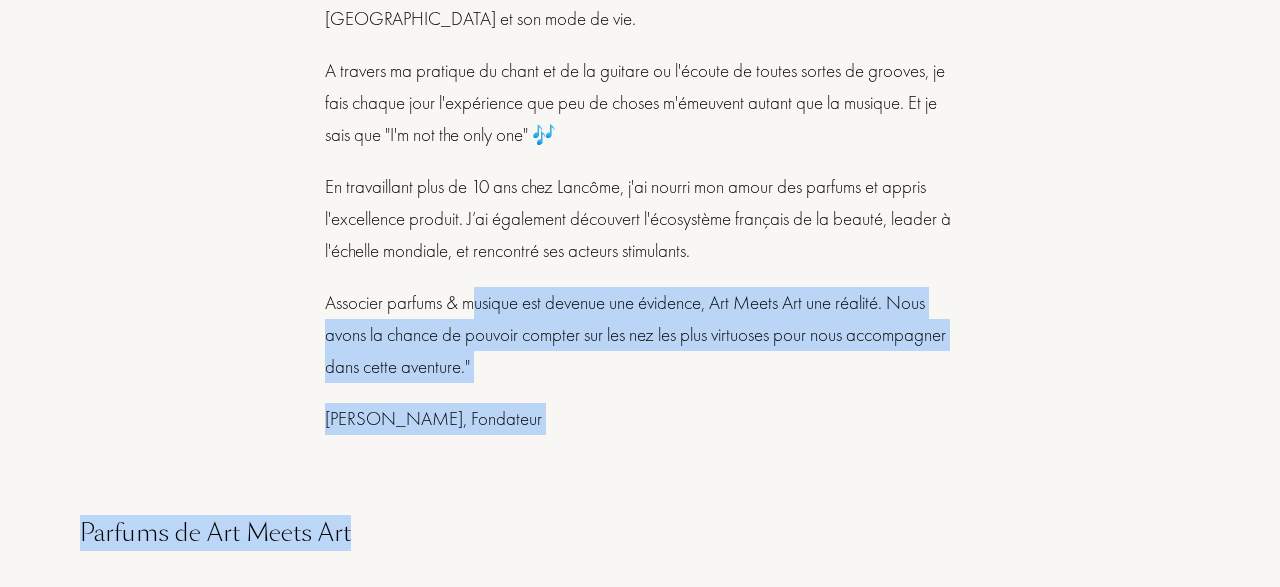 drag, startPoint x: 478, startPoint y: 289, endPoint x: 717, endPoint y: 460, distance: 293.8741 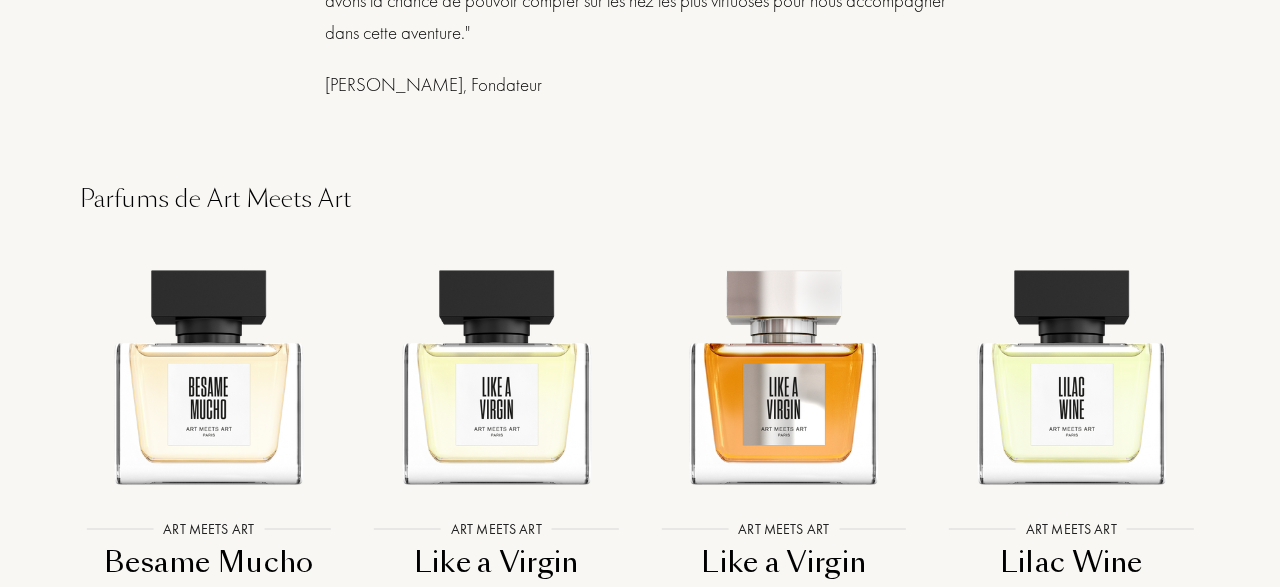 scroll, scrollTop: 1716, scrollLeft: 0, axis: vertical 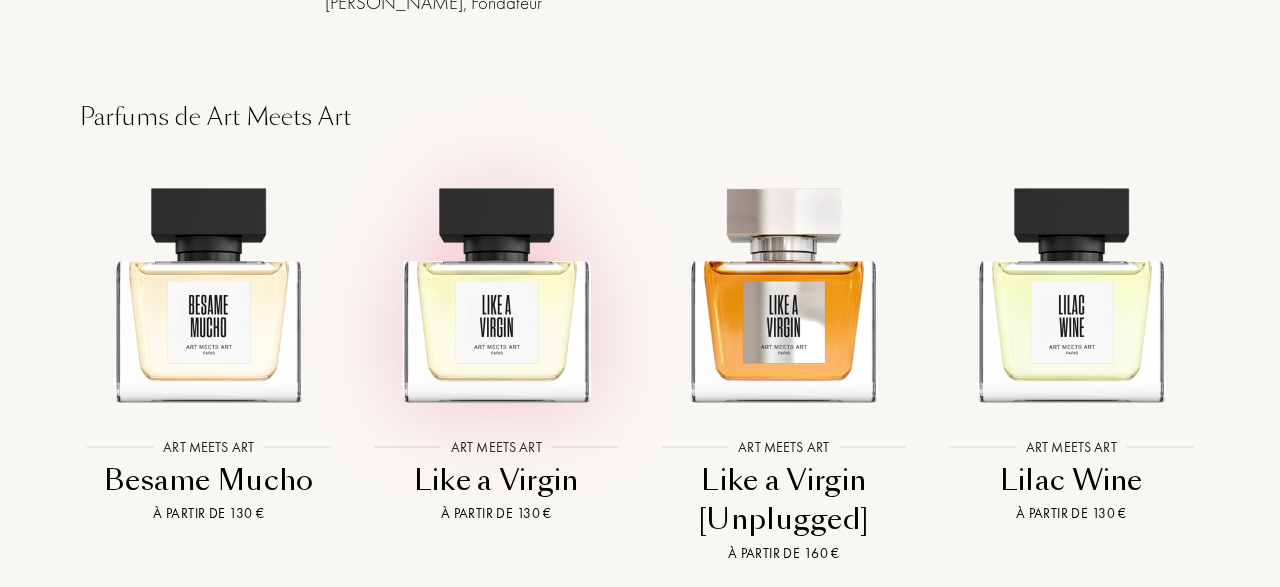 click at bounding box center [496, 286] 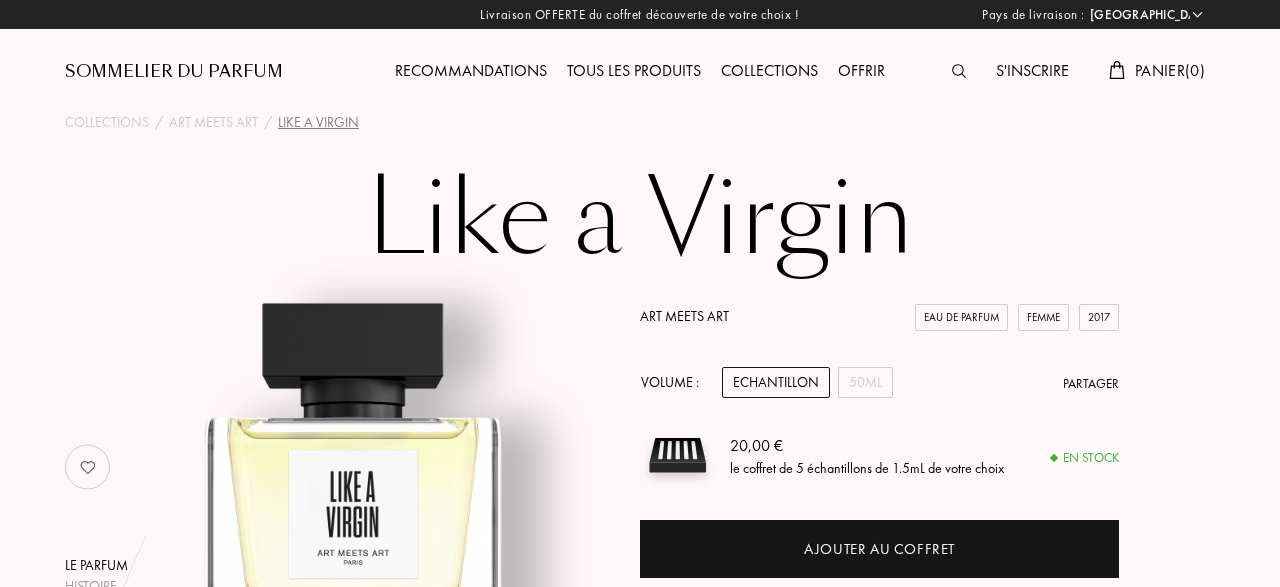 select on "FR" 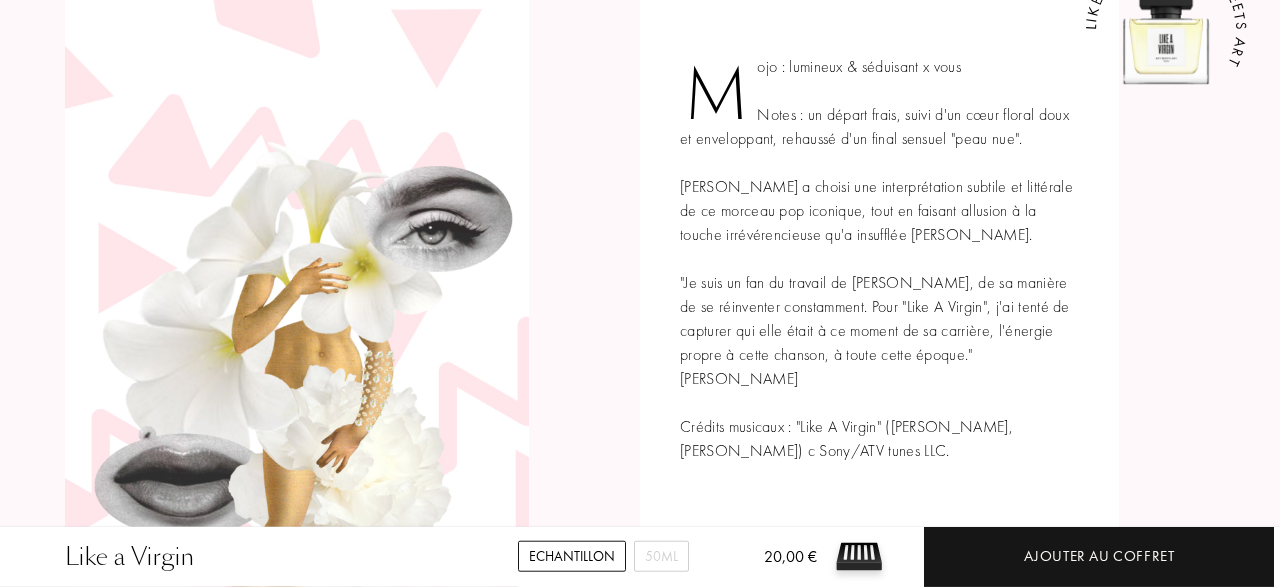 scroll, scrollTop: 832, scrollLeft: 0, axis: vertical 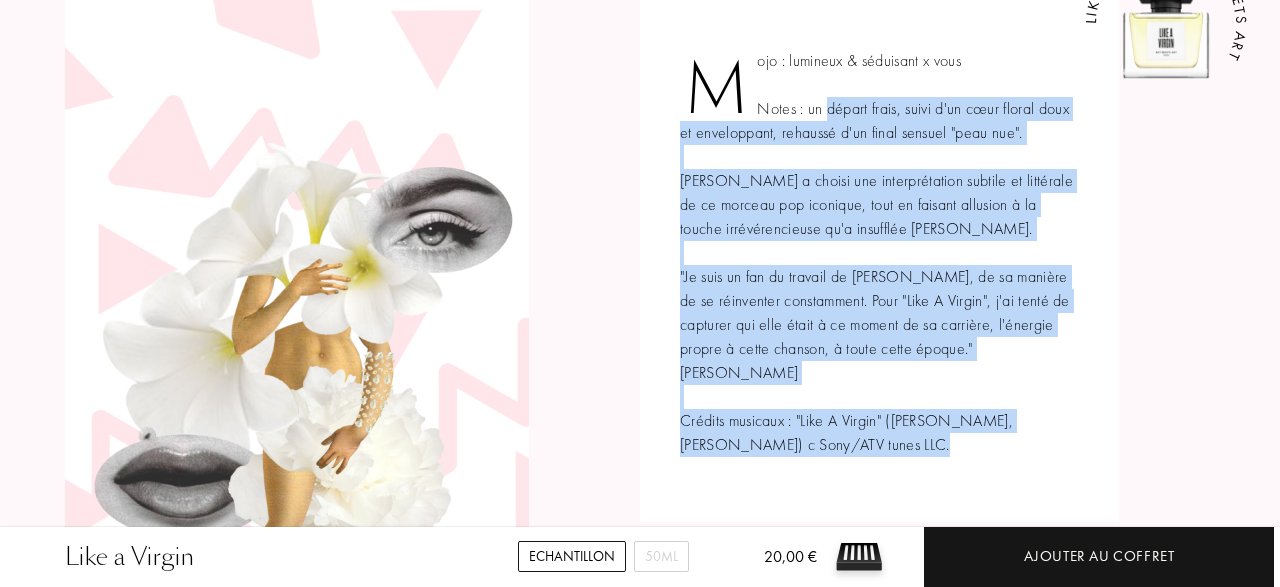 drag, startPoint x: 826, startPoint y: 112, endPoint x: 1032, endPoint y: 114, distance: 206.0097 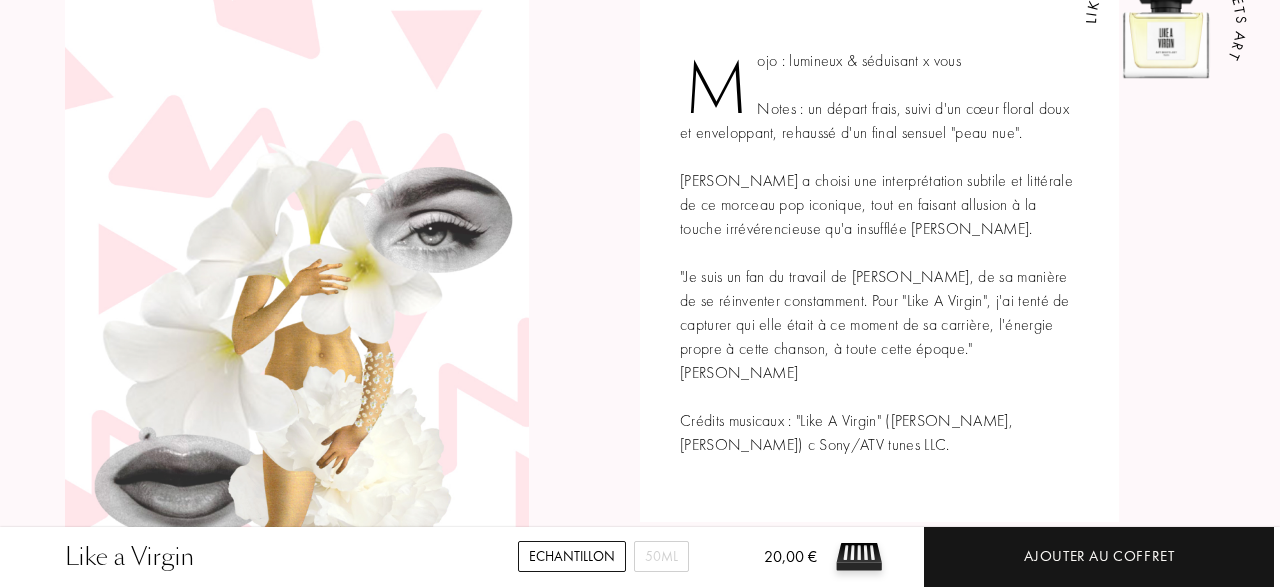 click on "LIKE A VIRGIN — ART MEETS ART" 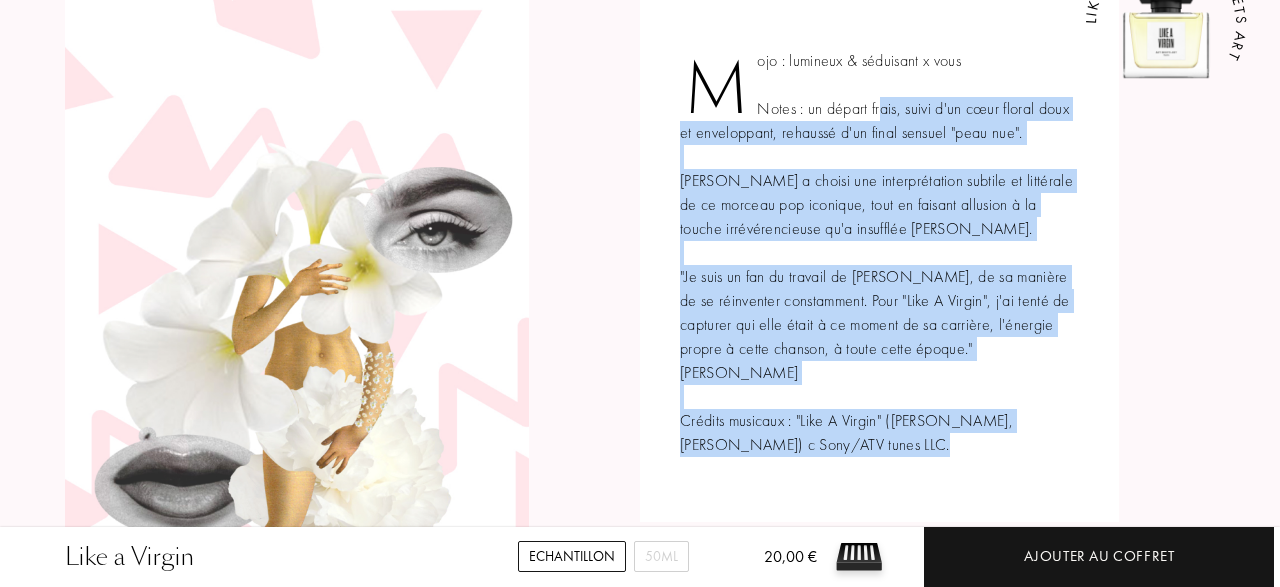drag, startPoint x: 885, startPoint y: 105, endPoint x: 1057, endPoint y: 137, distance: 174.95142 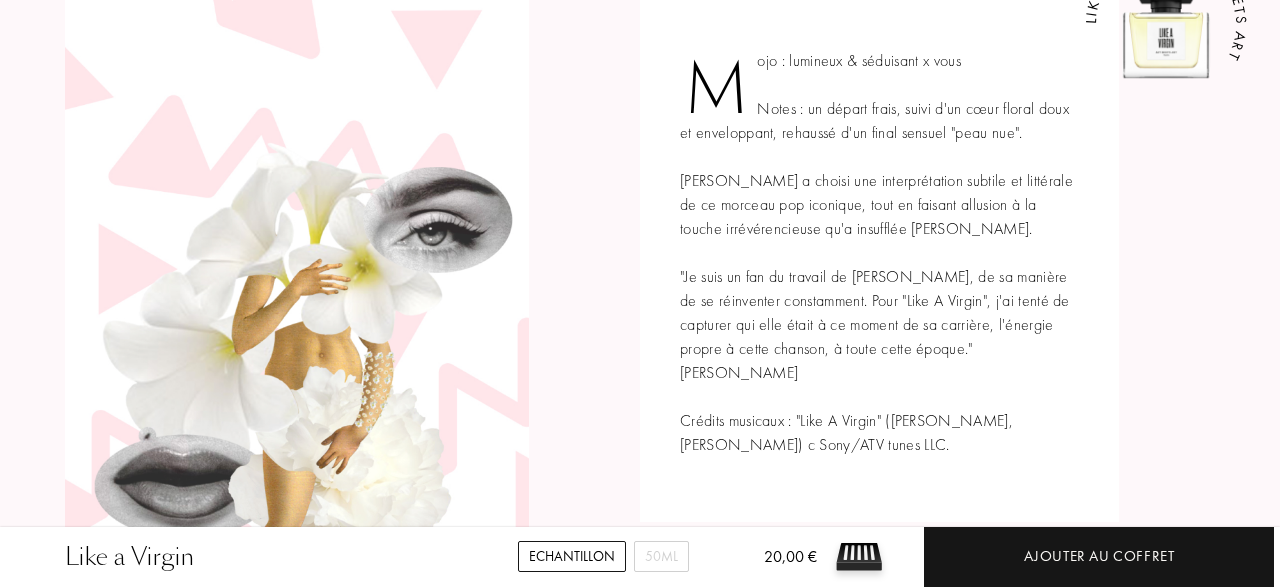 click on "LIKE A VIRGIN — ART MEETS ART" 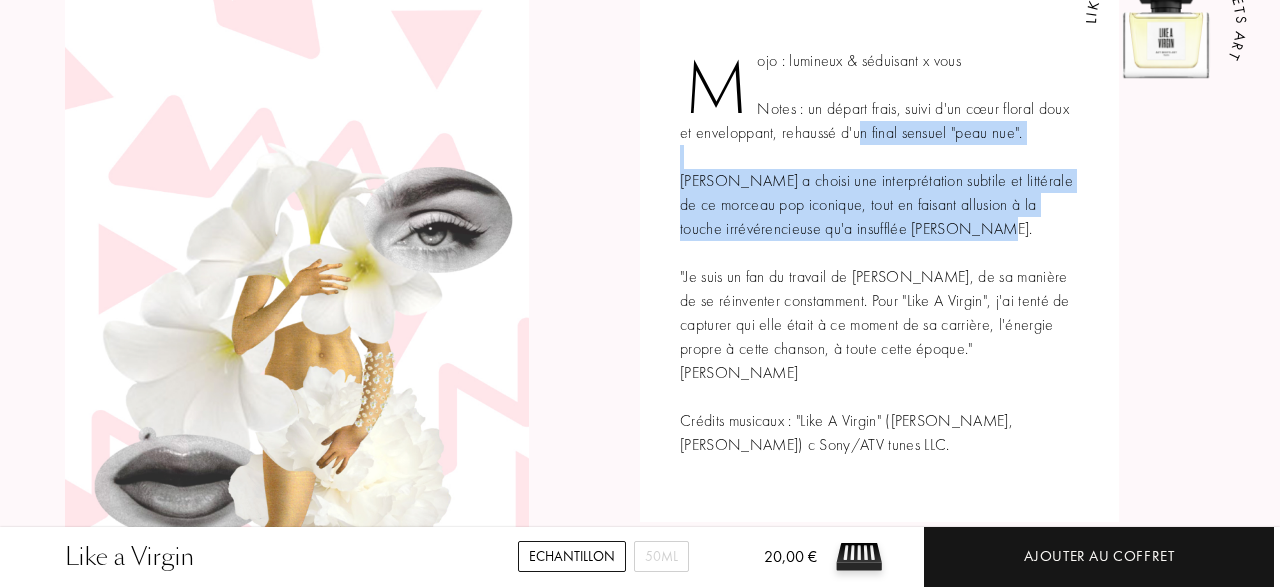 drag, startPoint x: 857, startPoint y: 131, endPoint x: 995, endPoint y: 226, distance: 167.53806 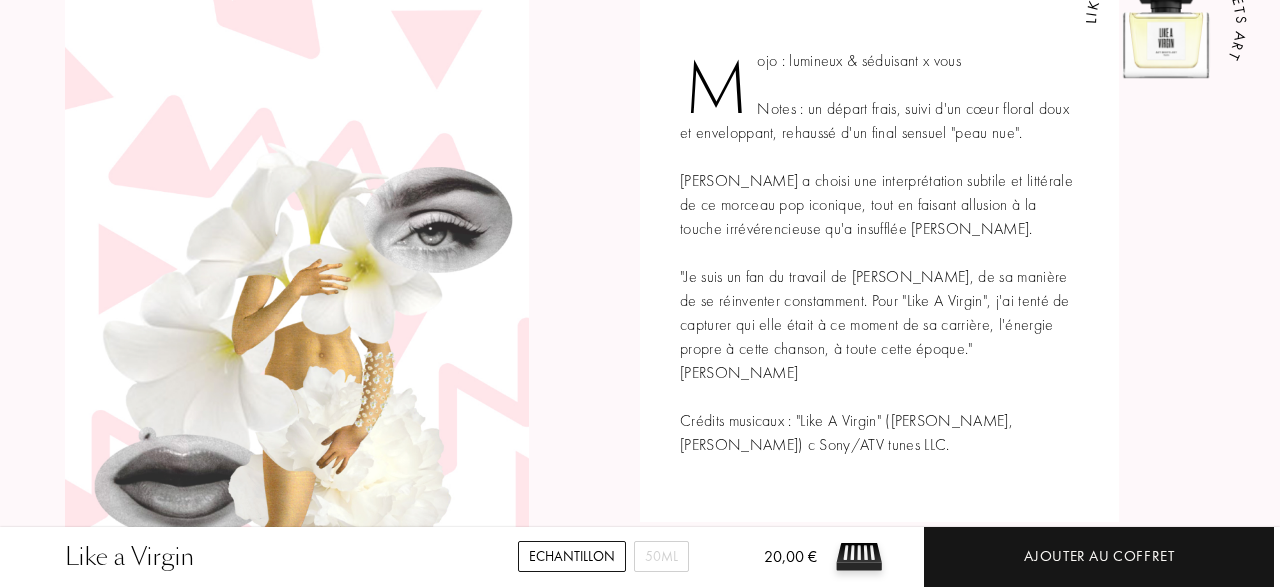 click on "Mojo : lumineux & séduisant x vous
Notes : un départ frais, suivi d'un cœur floral doux et enveloppant, rehaussé d'un final sensuel "peau nue".
[PERSON_NAME] a choisi une interprétation subtile et littérale de ce morceau pop iconique, tout en faisant allusion à la touche irrévérencieuse qu'a insufflée [PERSON_NAME].
"Je suis un fan du travail de [PERSON_NAME], de sa manière de se réinventer constamment. Pour "Like A Virgin", j'ai tenté de capturer qui elle était à ce moment de sa carrière, l'énergie propre à cette chanson, à toute cette époque." [PERSON_NAME]
Crédits musicaux : "Like A Virgin" ([PERSON_NAME], [PERSON_NAME]) c Sony/ATV tunes LLC. LIKE A VIRGIN — ART MEETS ART" at bounding box center [879, 253] 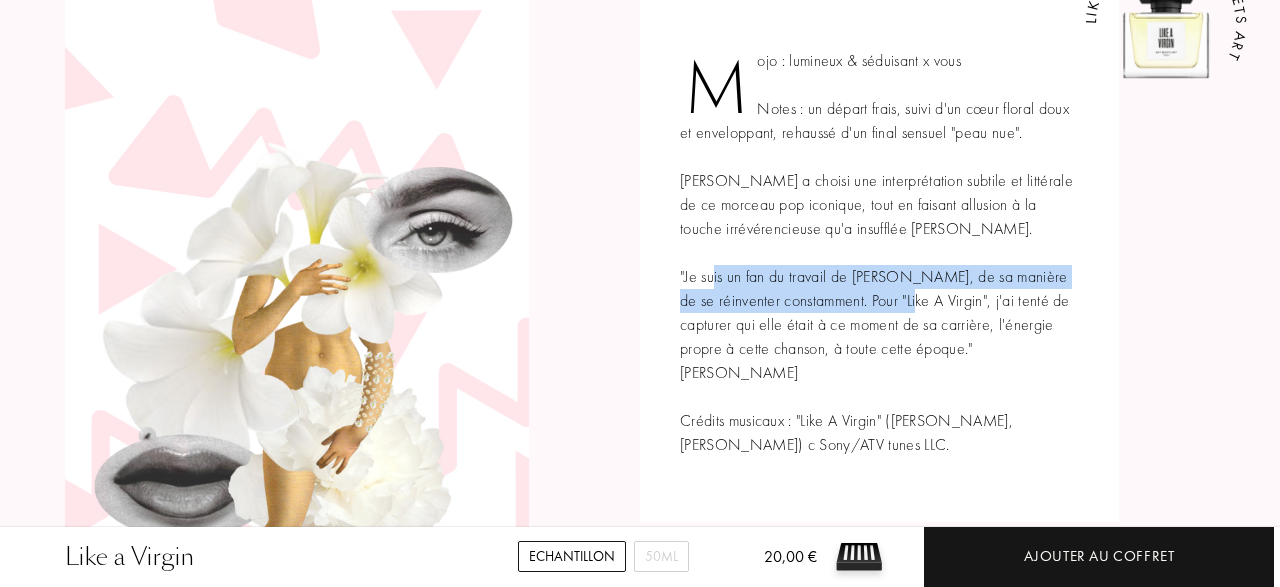 drag, startPoint x: 744, startPoint y: 285, endPoint x: 937, endPoint y: 297, distance: 193.3727 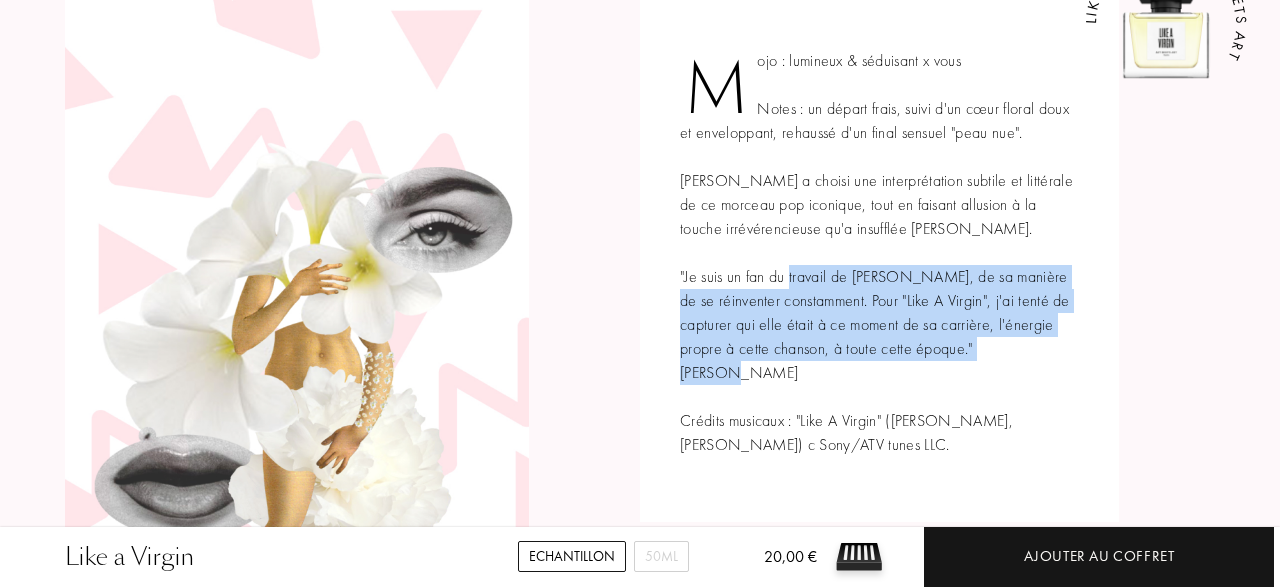 drag, startPoint x: 809, startPoint y: 279, endPoint x: 917, endPoint y: 377, distance: 145.83553 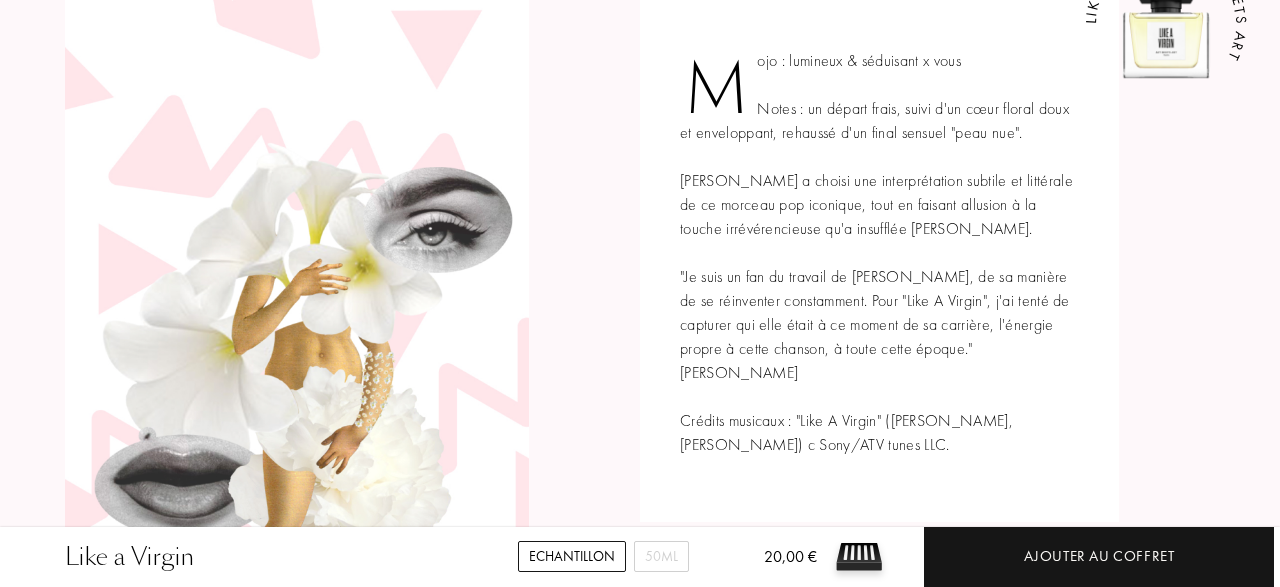 click on "Mojo : lumineux & séduisant x vous
Notes : un départ frais, suivi d'un cœur floral doux et enveloppant, rehaussé d'un final sensuel "peau nue".
[PERSON_NAME] a choisi une interprétation subtile et littérale de ce morceau pop iconique, tout en faisant allusion à la touche irrévérencieuse qu'a insufflée [PERSON_NAME].
"Je suis un fan du travail de [PERSON_NAME], de sa manière de se réinventer constamment. Pour "Like A Virgin", j'ai tenté de capturer qui elle était à ce moment de sa carrière, l'énergie propre à cette chanson, à toute cette époque." [PERSON_NAME]
Crédits musicaux : "Like A Virgin" ([PERSON_NAME], [PERSON_NAME]) c Sony/ATV tunes LLC. LIKE A VIRGIN — ART MEETS ART" at bounding box center [879, 253] 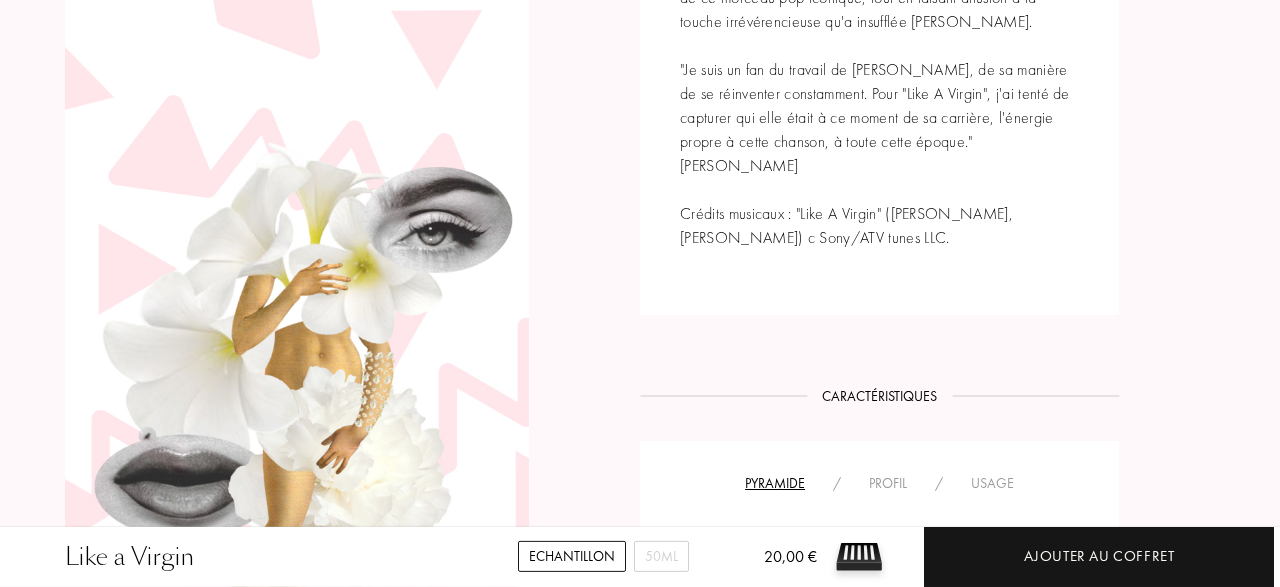 scroll, scrollTop: 1040, scrollLeft: 0, axis: vertical 